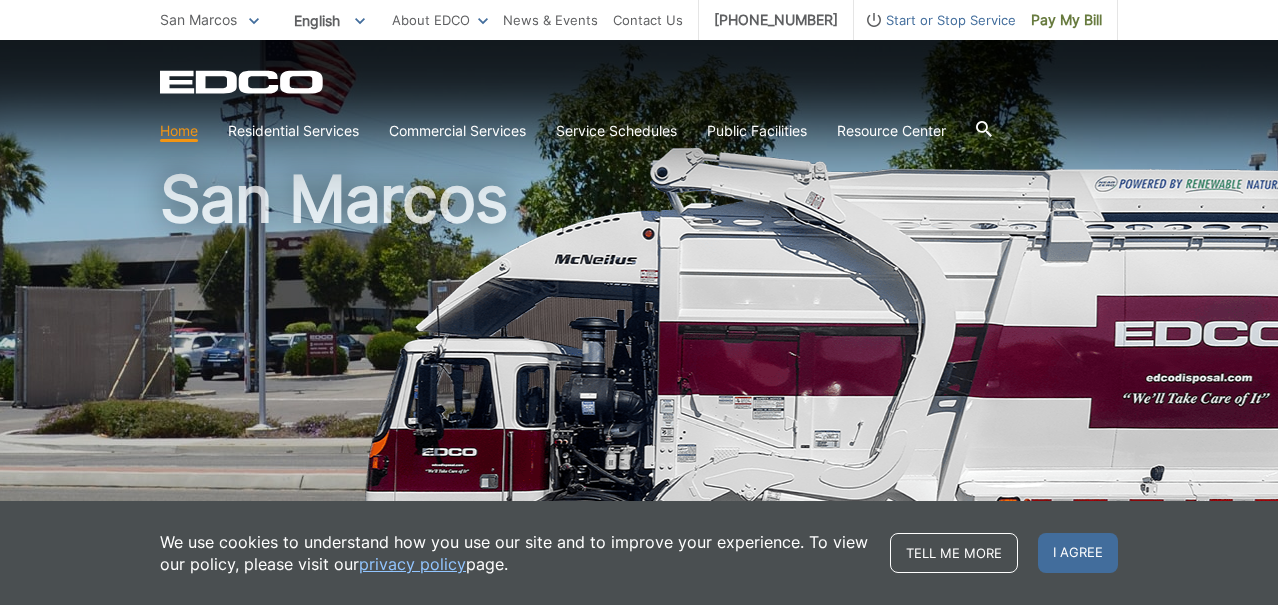scroll, scrollTop: 44, scrollLeft: 0, axis: vertical 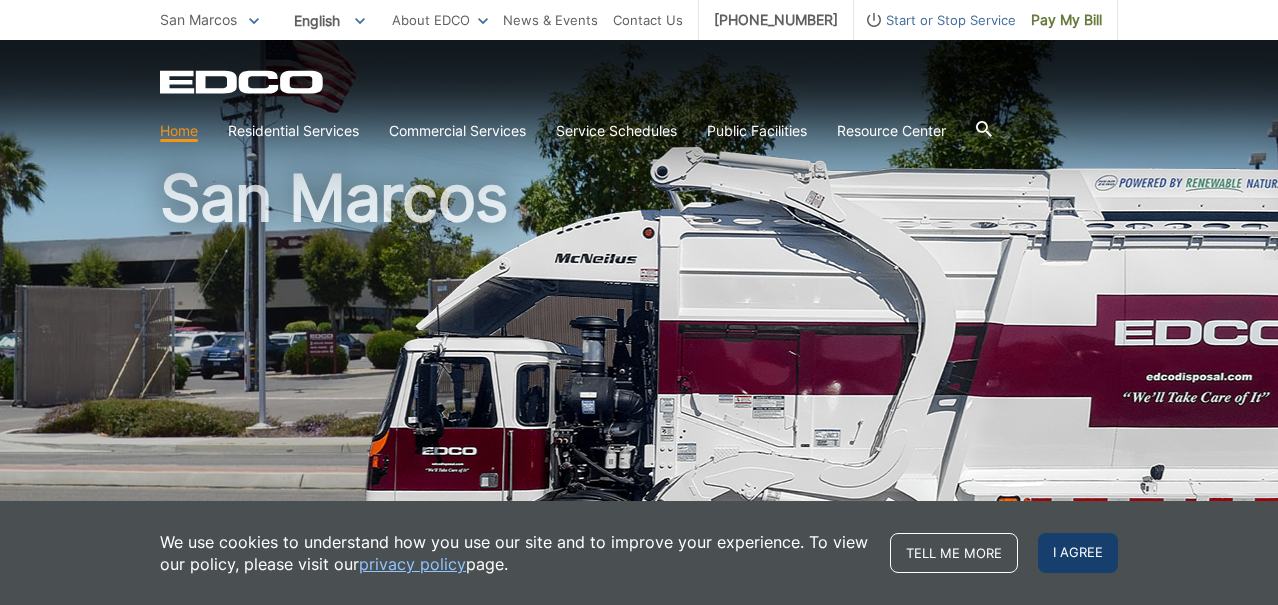 click on "I agree" at bounding box center [1078, 553] 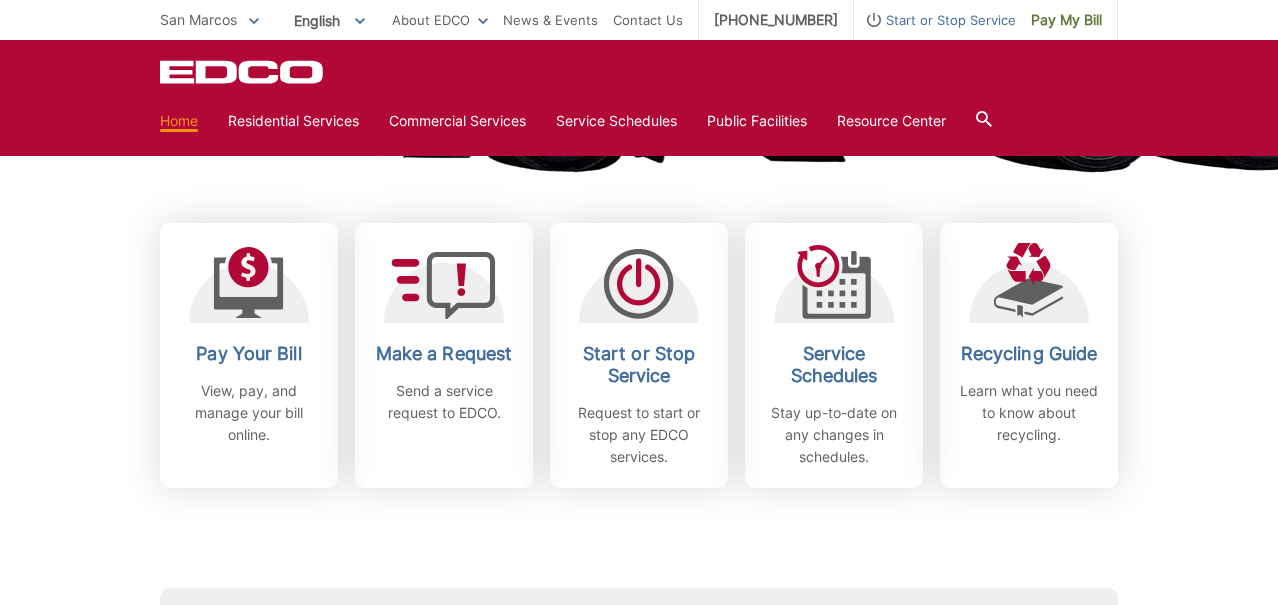 scroll, scrollTop: 516, scrollLeft: 0, axis: vertical 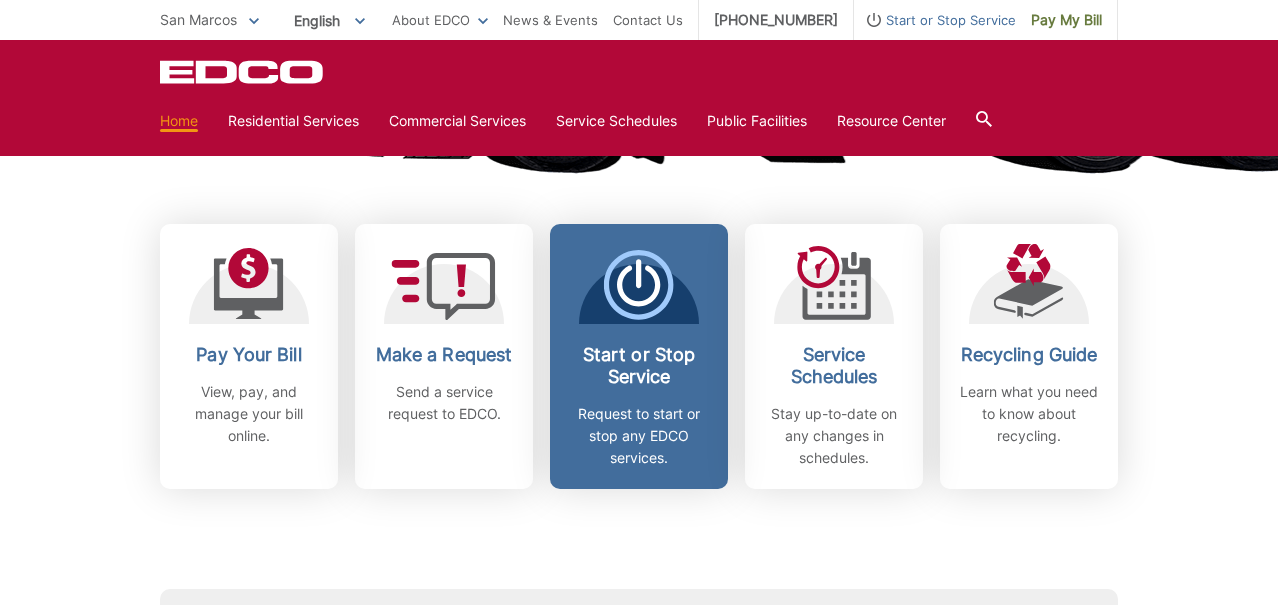 click on "Request to start or stop any EDCO services." at bounding box center (639, 436) 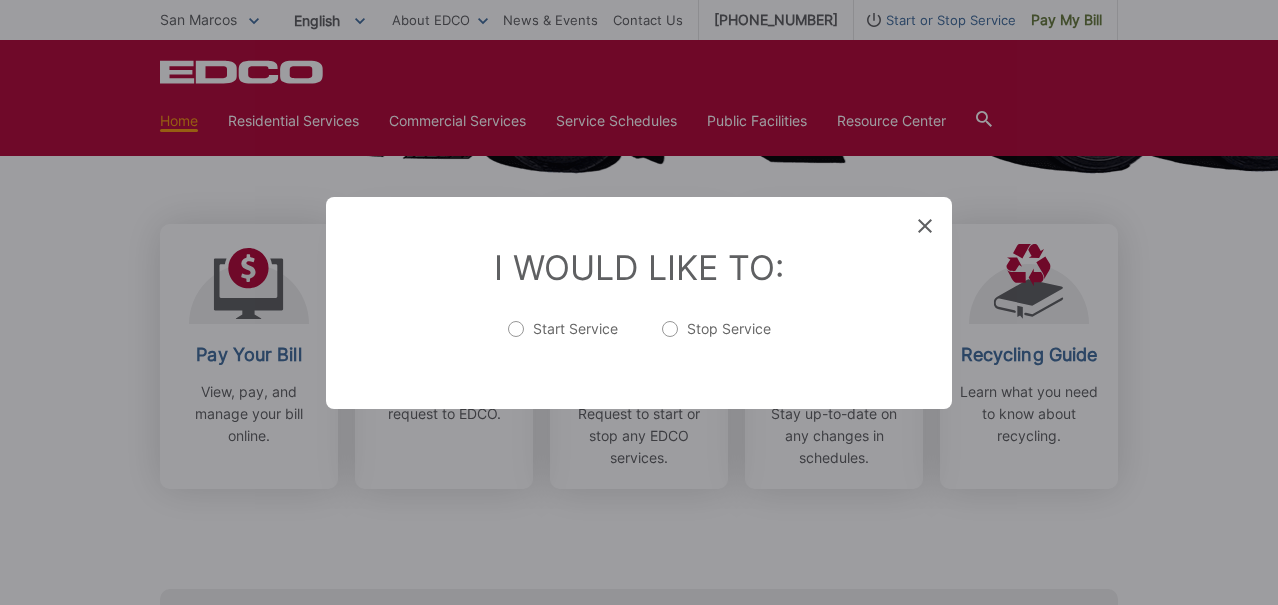 click on "Start Service" at bounding box center (563, 339) 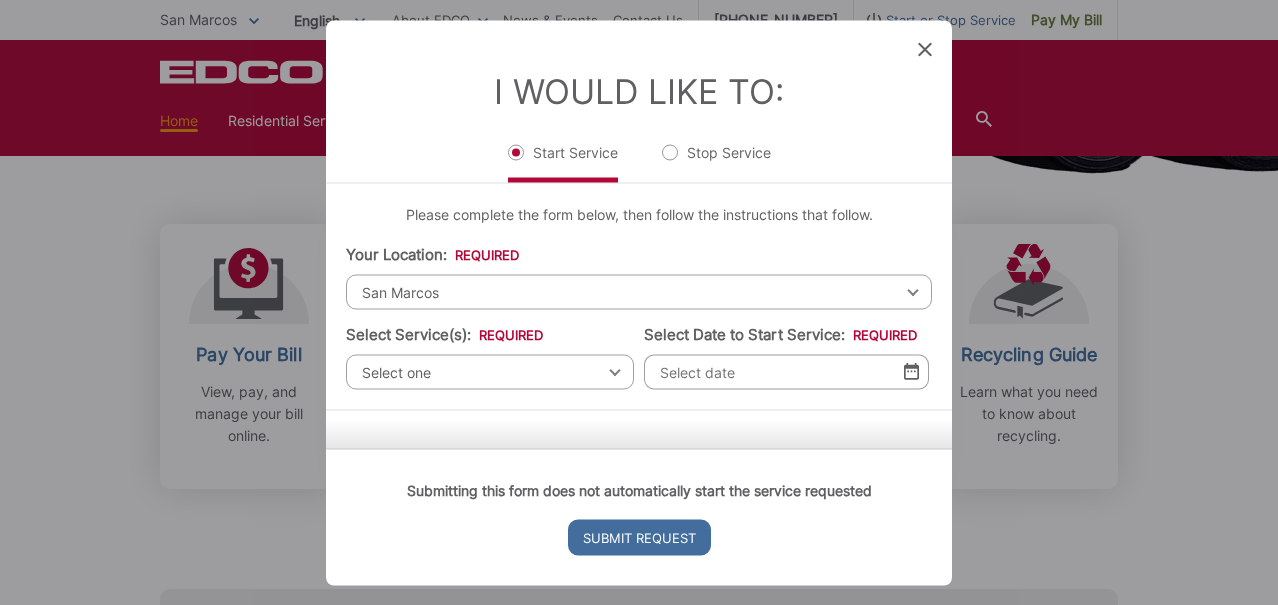 click on "Select one" at bounding box center [490, 371] 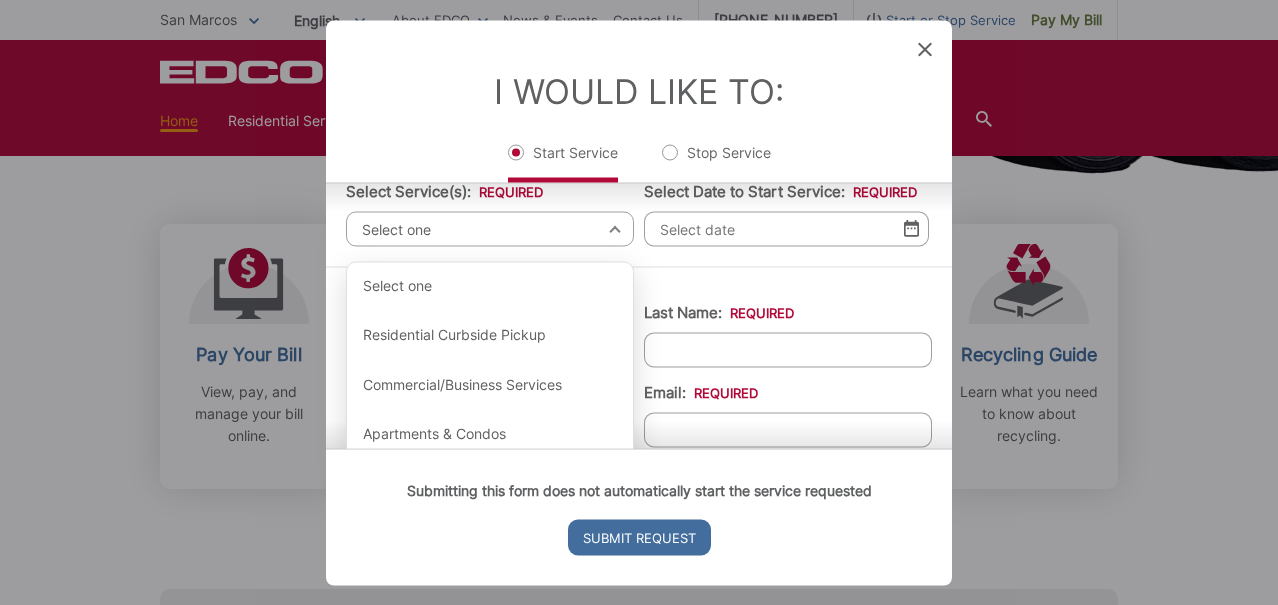 scroll, scrollTop: 151, scrollLeft: 0, axis: vertical 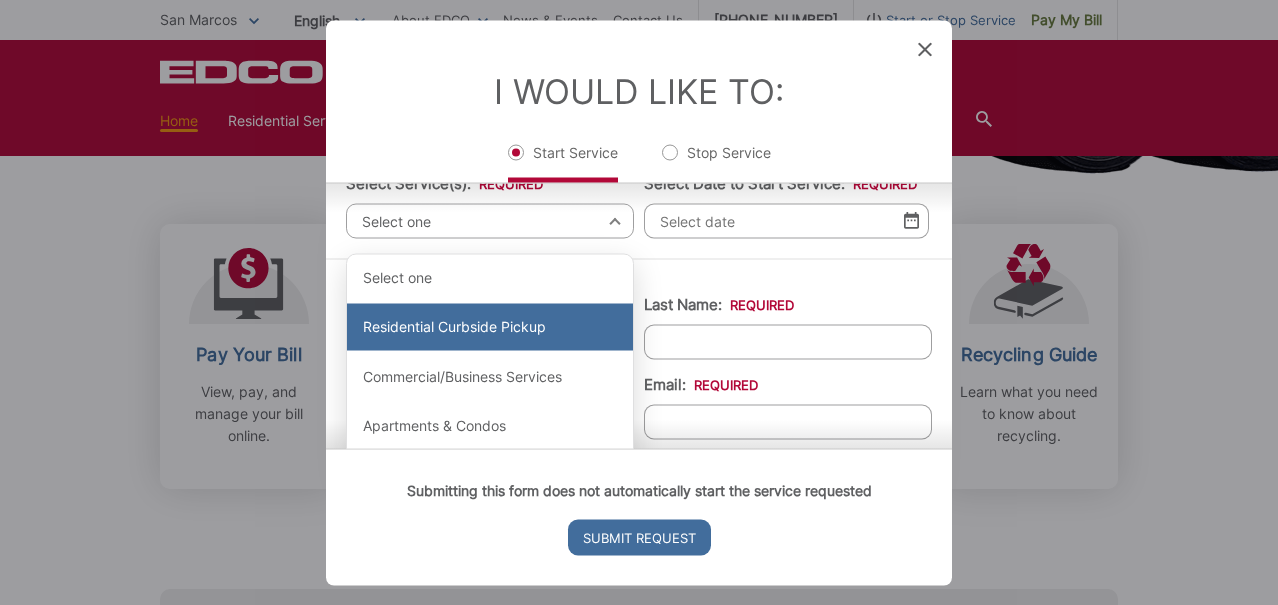 click on "Residential Curbside Pickup" at bounding box center (490, 327) 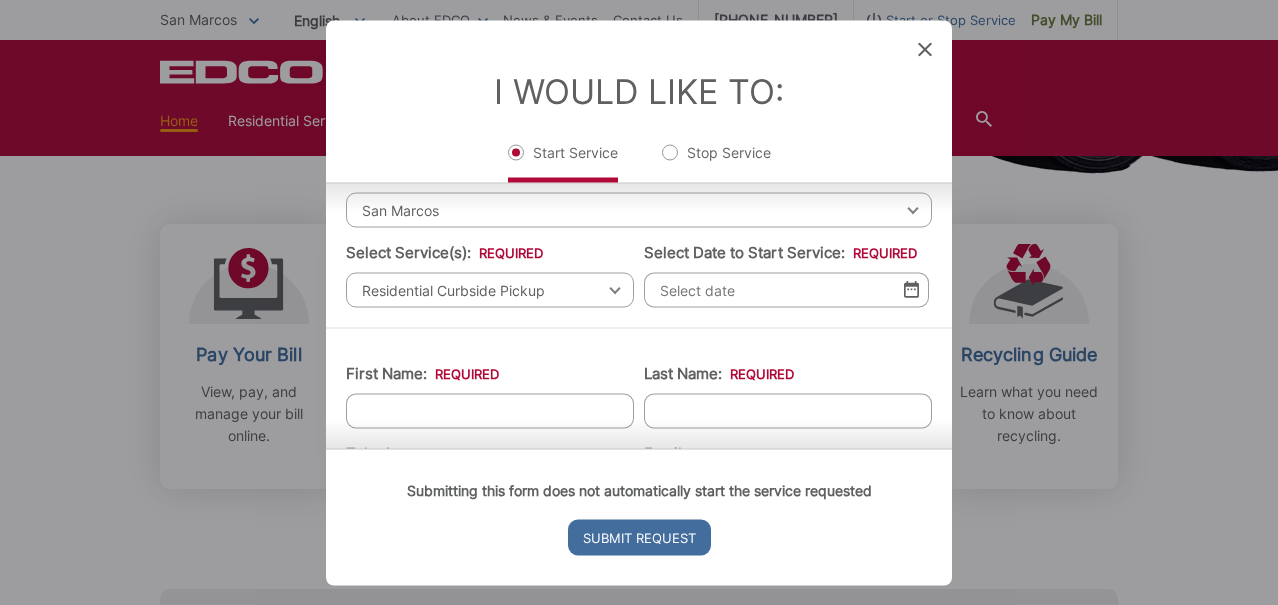 scroll, scrollTop: 81, scrollLeft: 0, axis: vertical 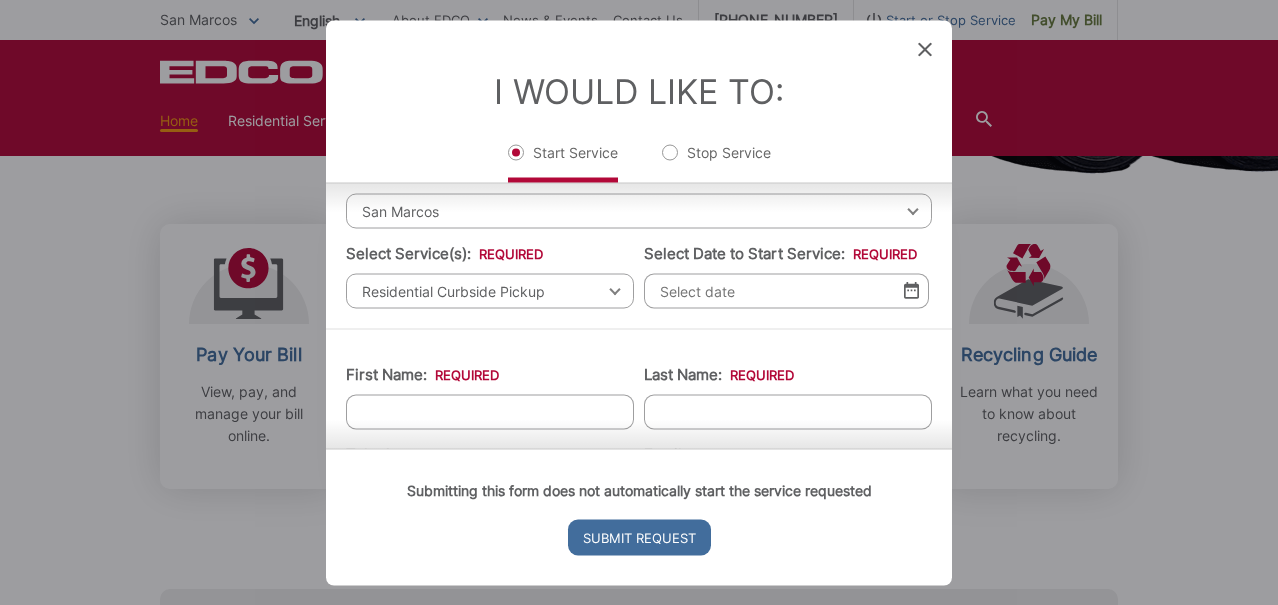 click at bounding box center (911, 290) 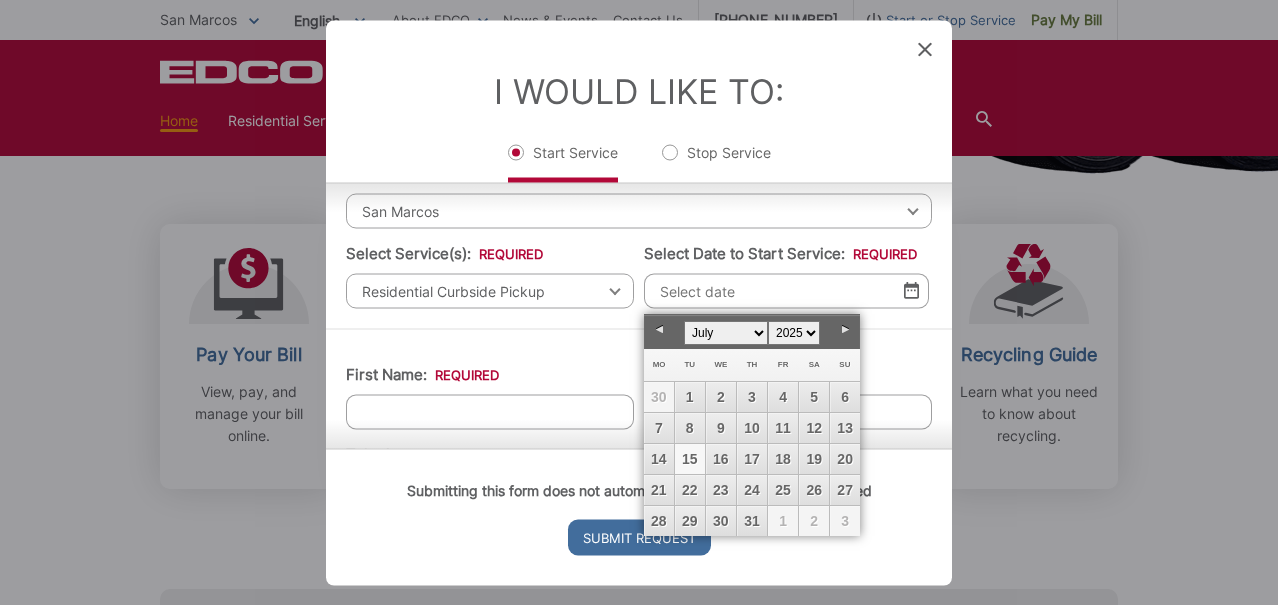 click on "15" at bounding box center [690, 459] 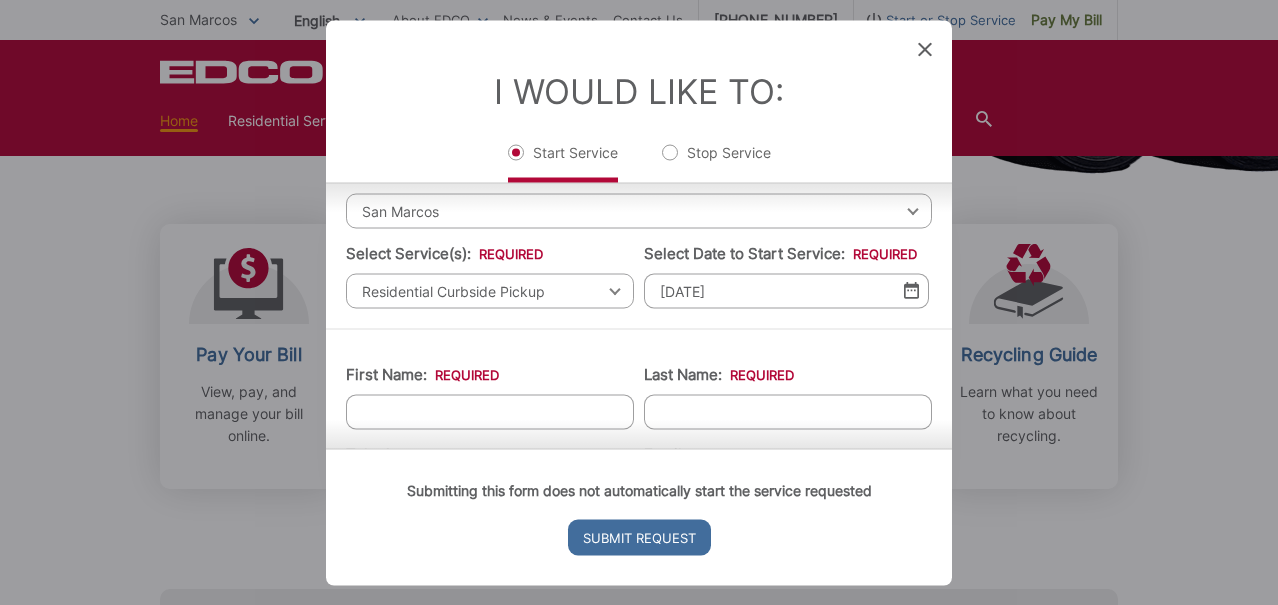 click on "First Name: *" at bounding box center (490, 411) 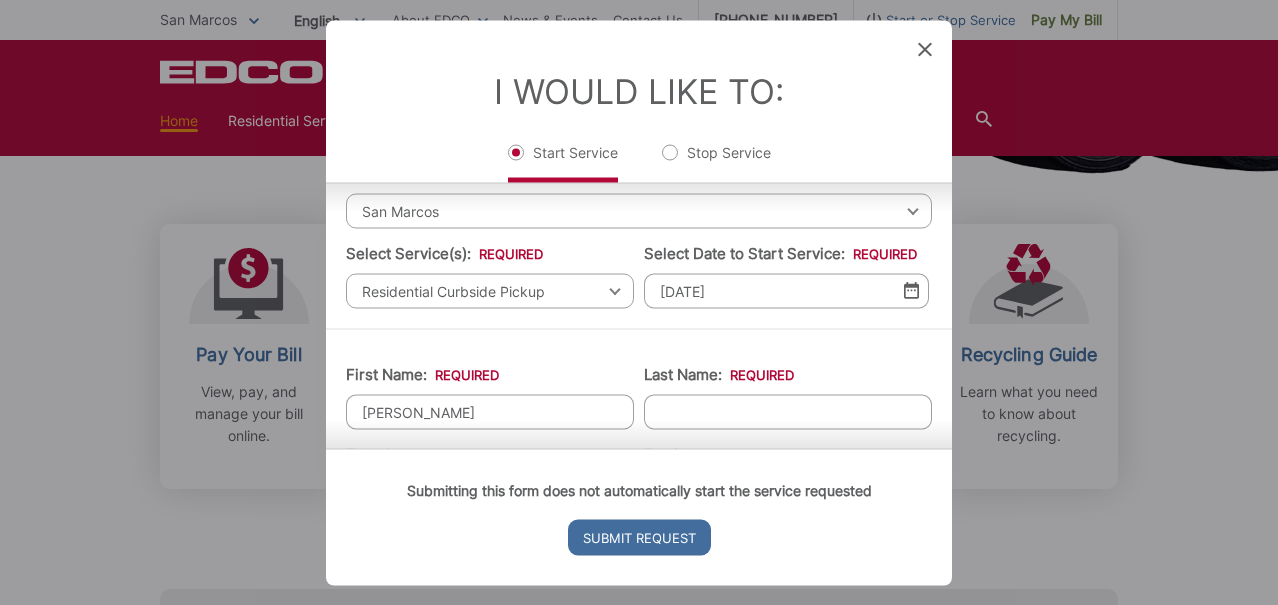 type on "[PERSON_NAME]" 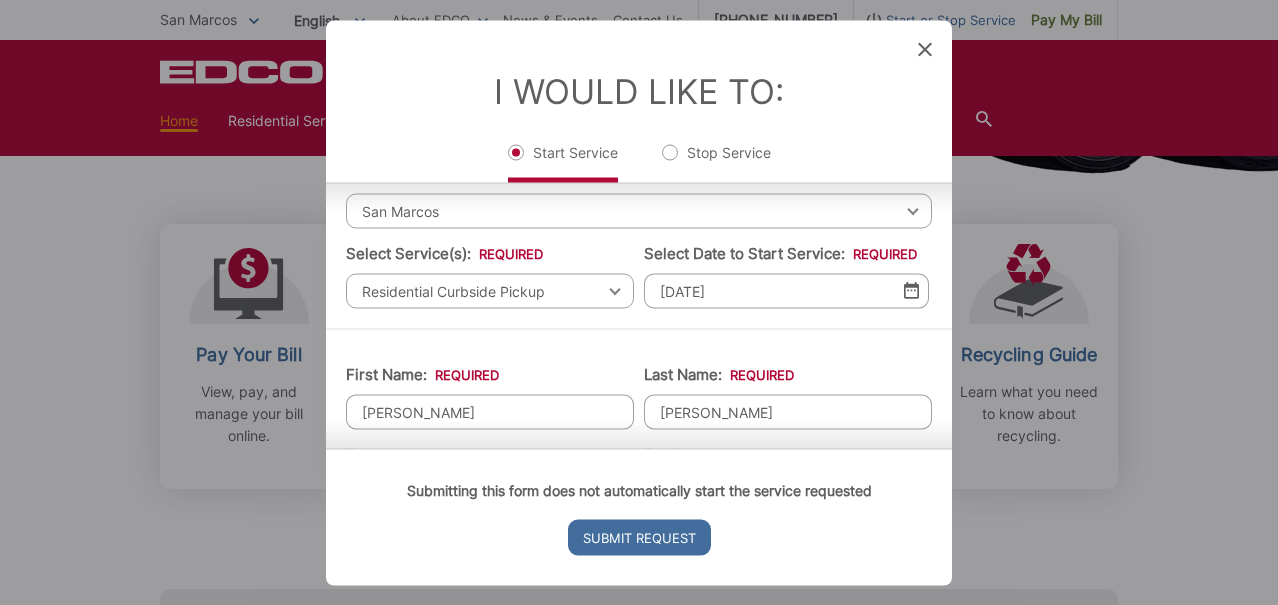 type on "[PERSON_NAME]" 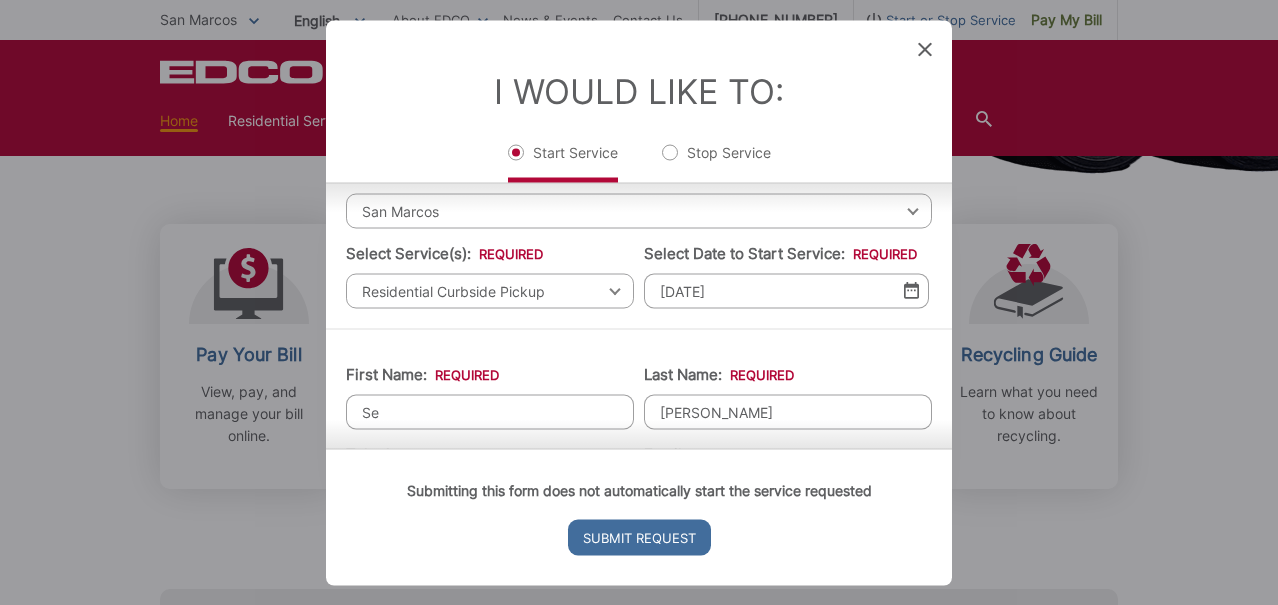 type on "S" 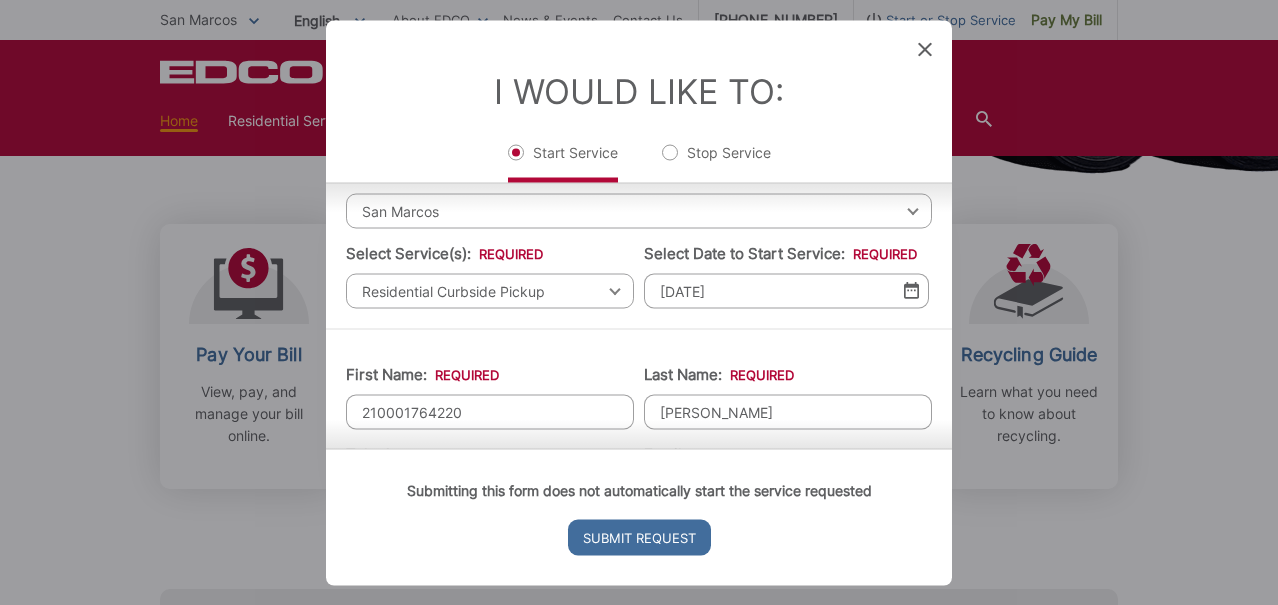 click on "Submitting this form does not automatically start the service requested Submit Request" at bounding box center (639, 516) 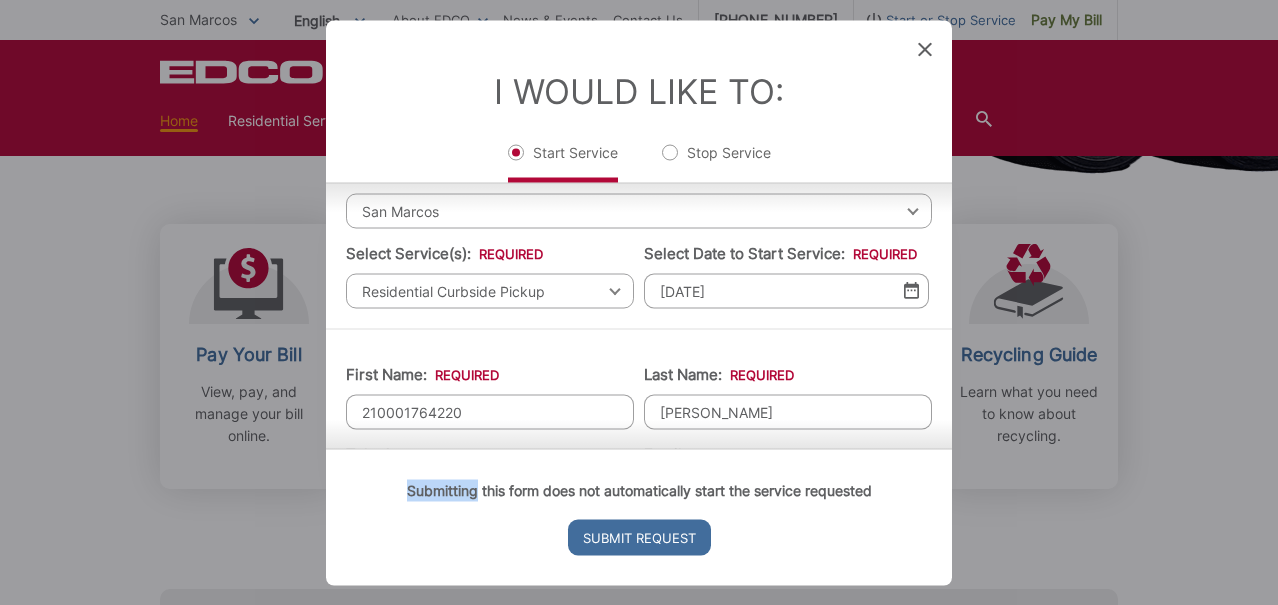 click on "Submitting this form does not automatically start the service requested Submit Request" at bounding box center (639, 516) 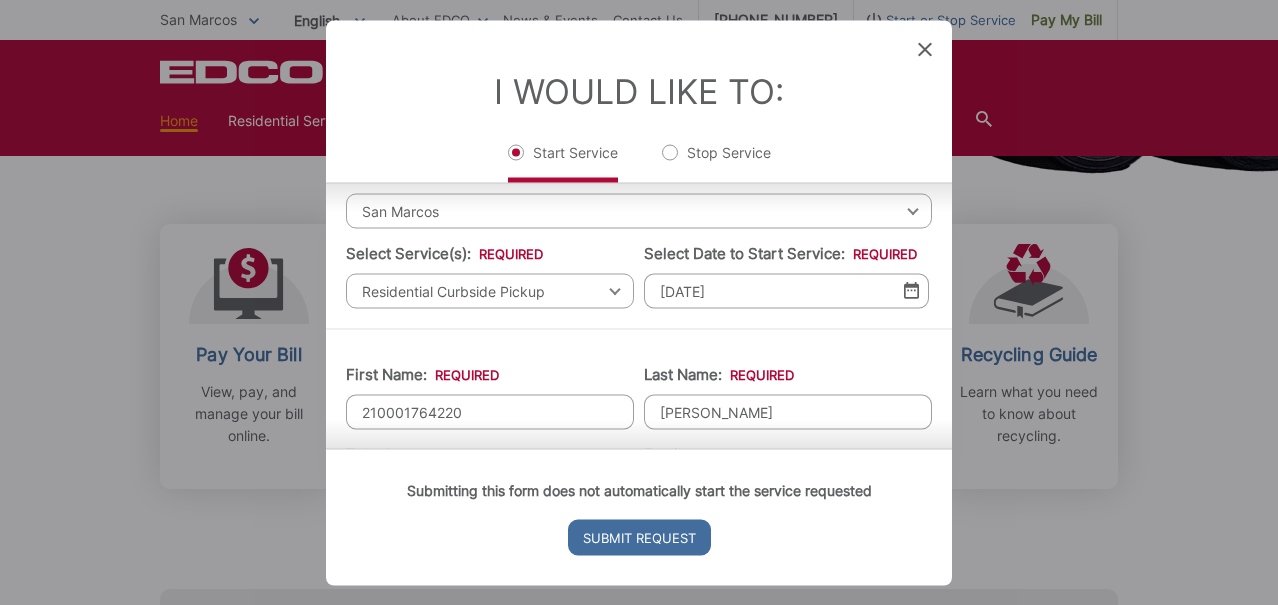 click on "Submitting this form does not automatically start the service requested Submit Request" at bounding box center [639, 516] 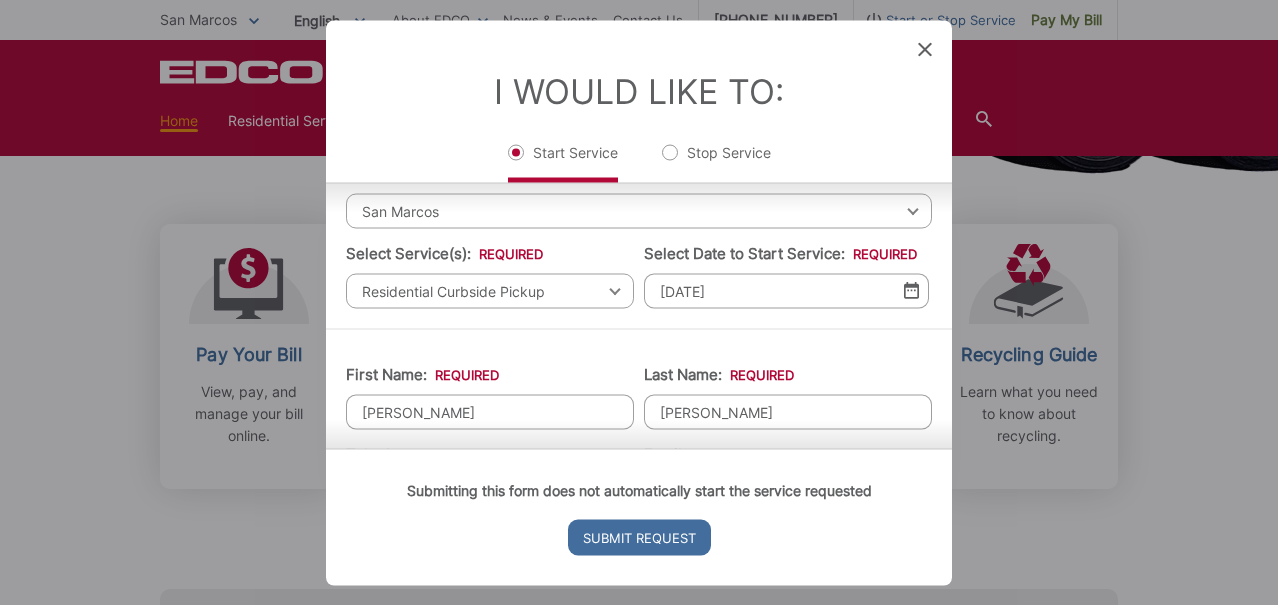 type on "[PERSON_NAME]" 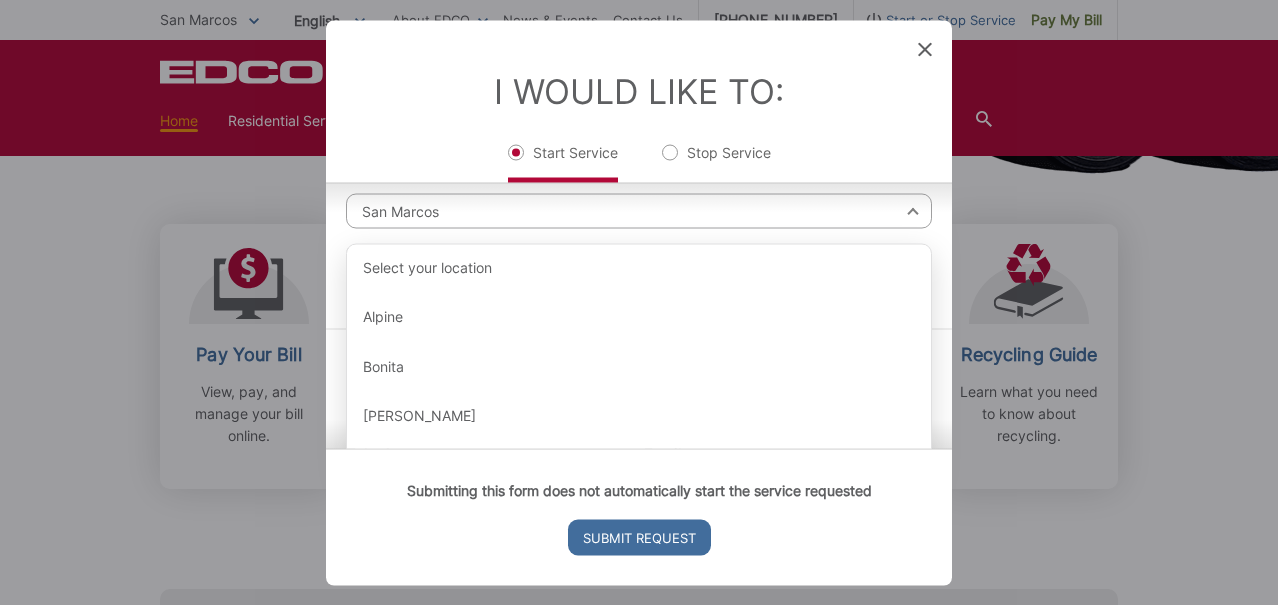 click on "San Marcos" at bounding box center (639, 210) 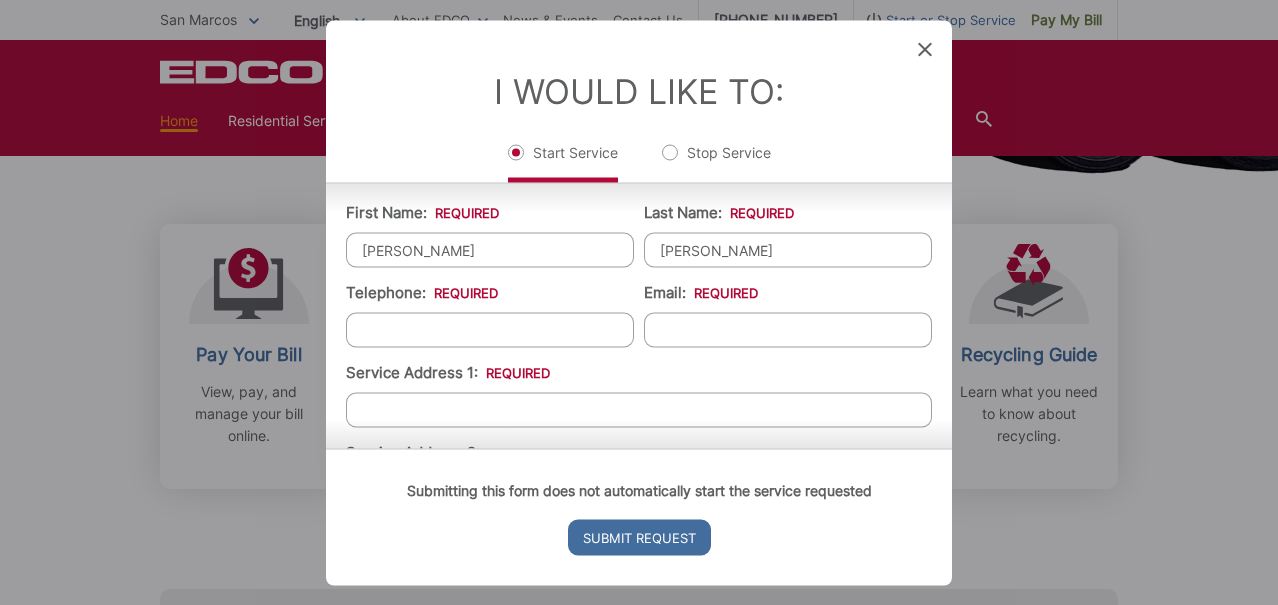 scroll, scrollTop: 247, scrollLeft: 0, axis: vertical 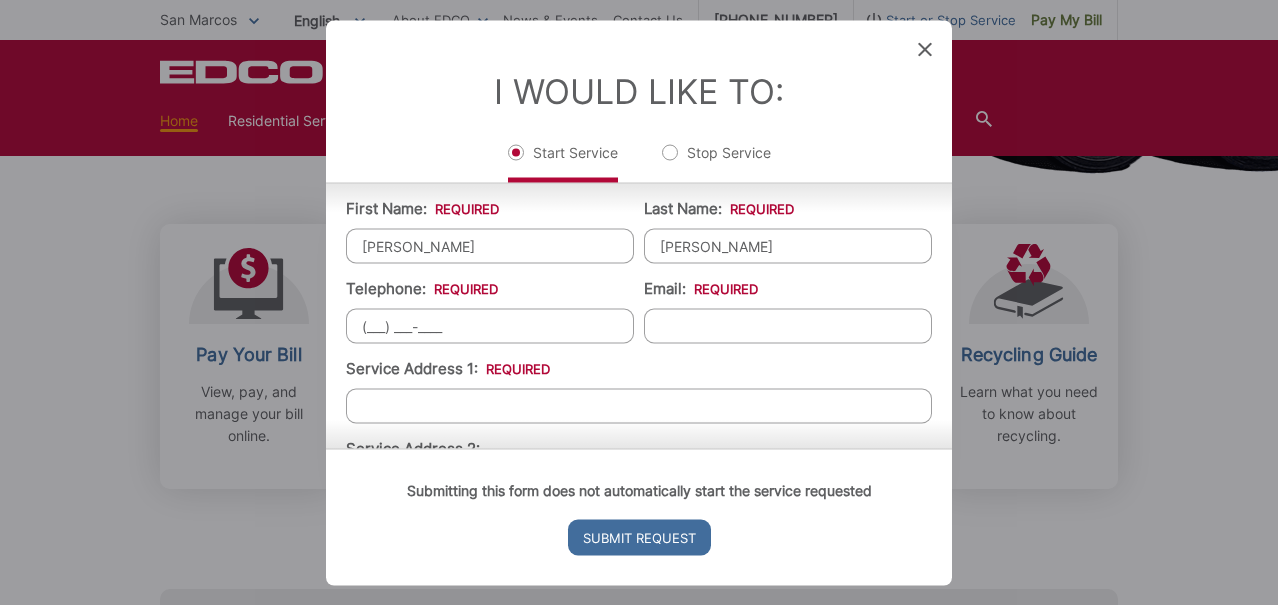 click on "(___) ___-____" at bounding box center (490, 325) 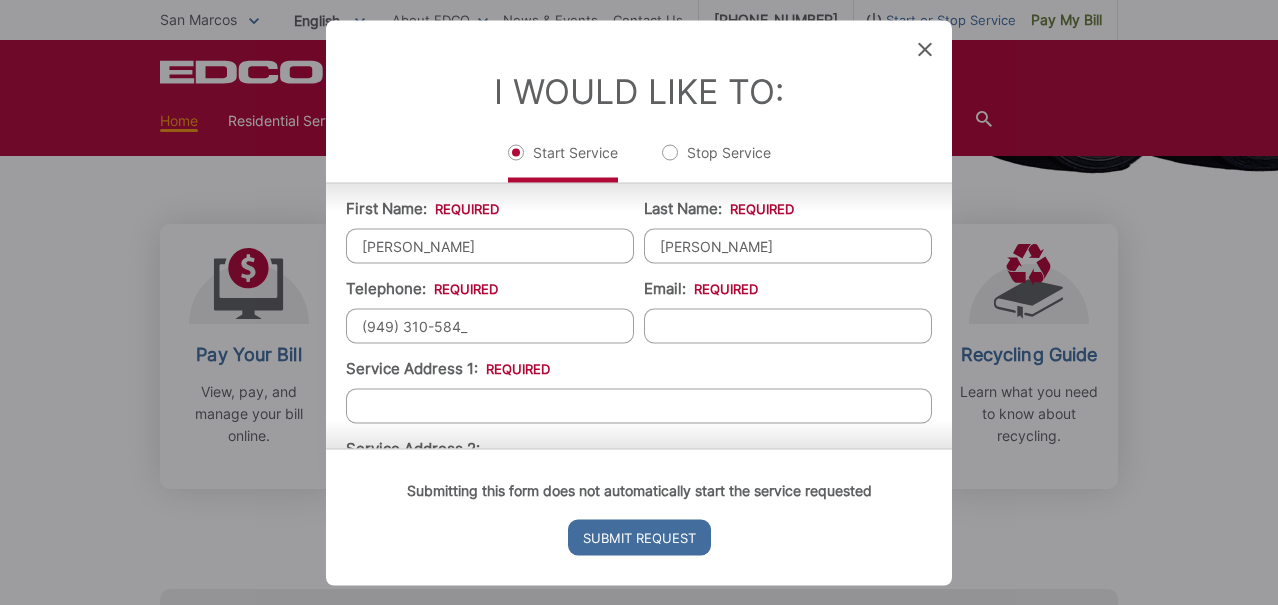 type on "[PHONE_NUMBER]" 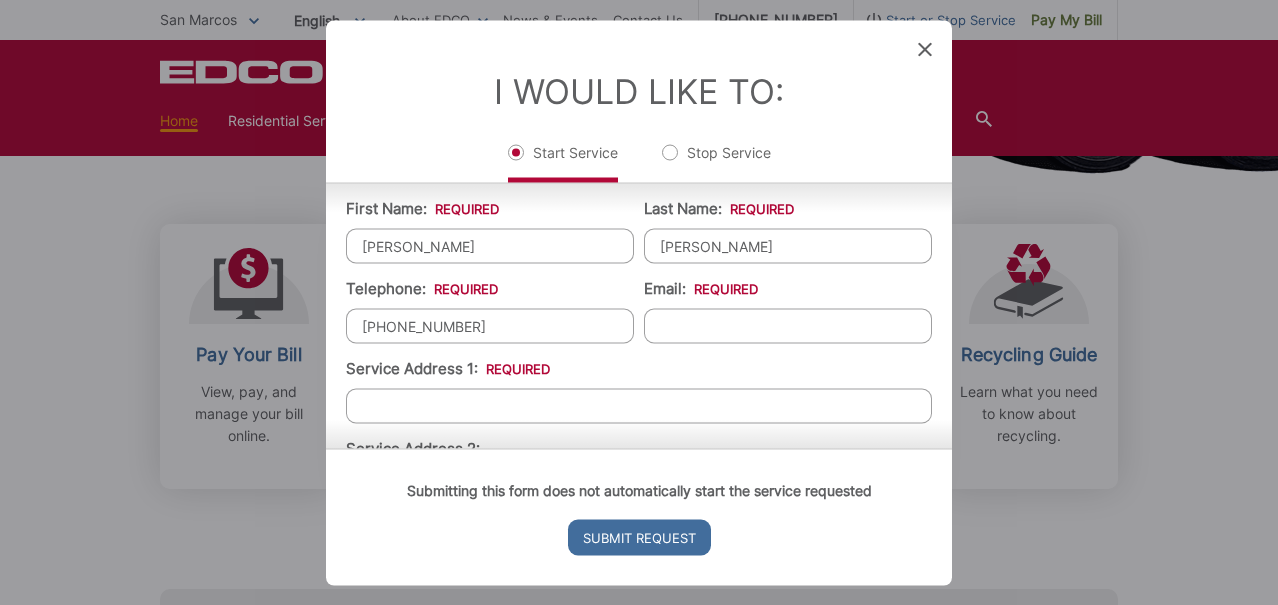 click on "Email: *" at bounding box center (788, 325) 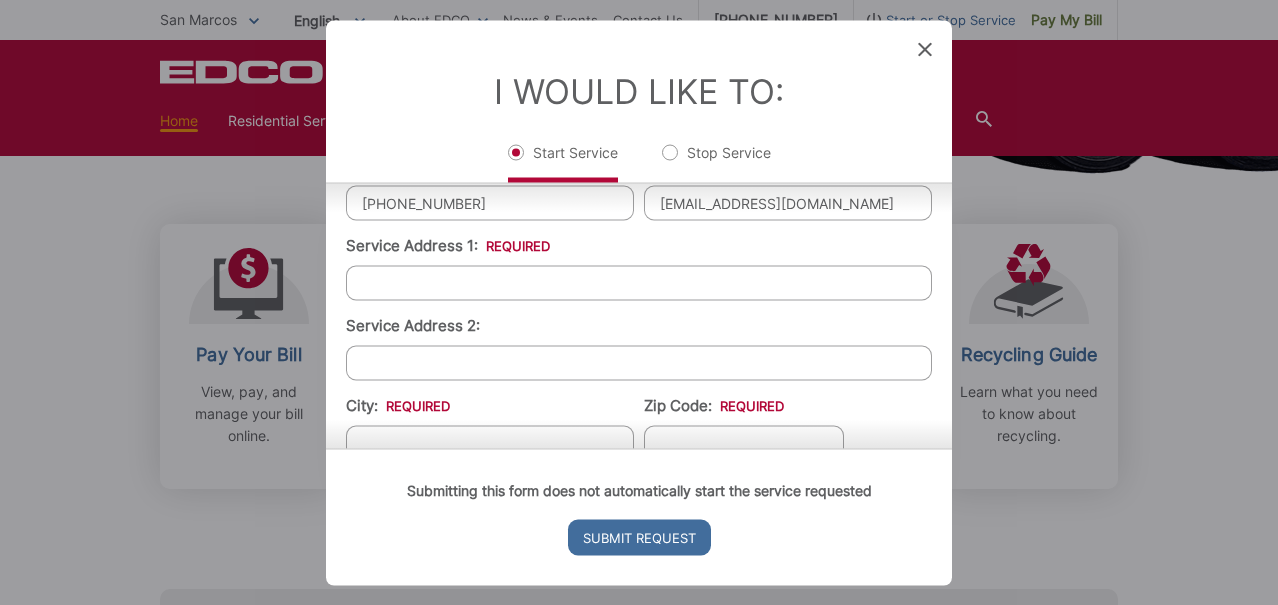 scroll, scrollTop: 372, scrollLeft: 0, axis: vertical 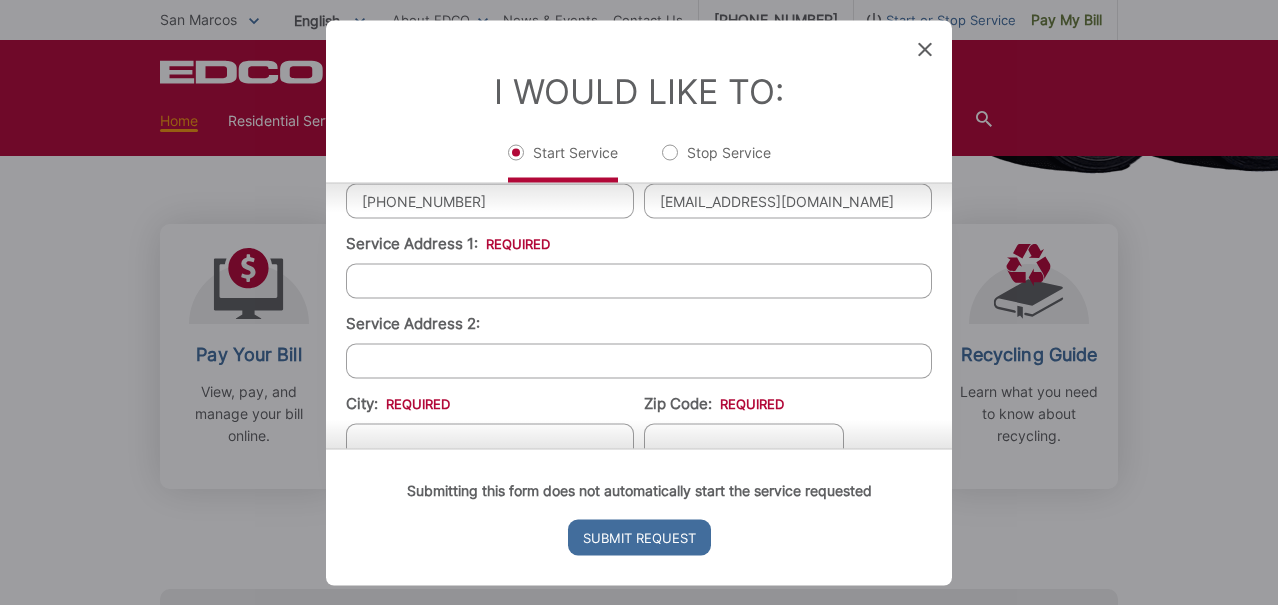 type on "[EMAIL_ADDRESS][DOMAIN_NAME]" 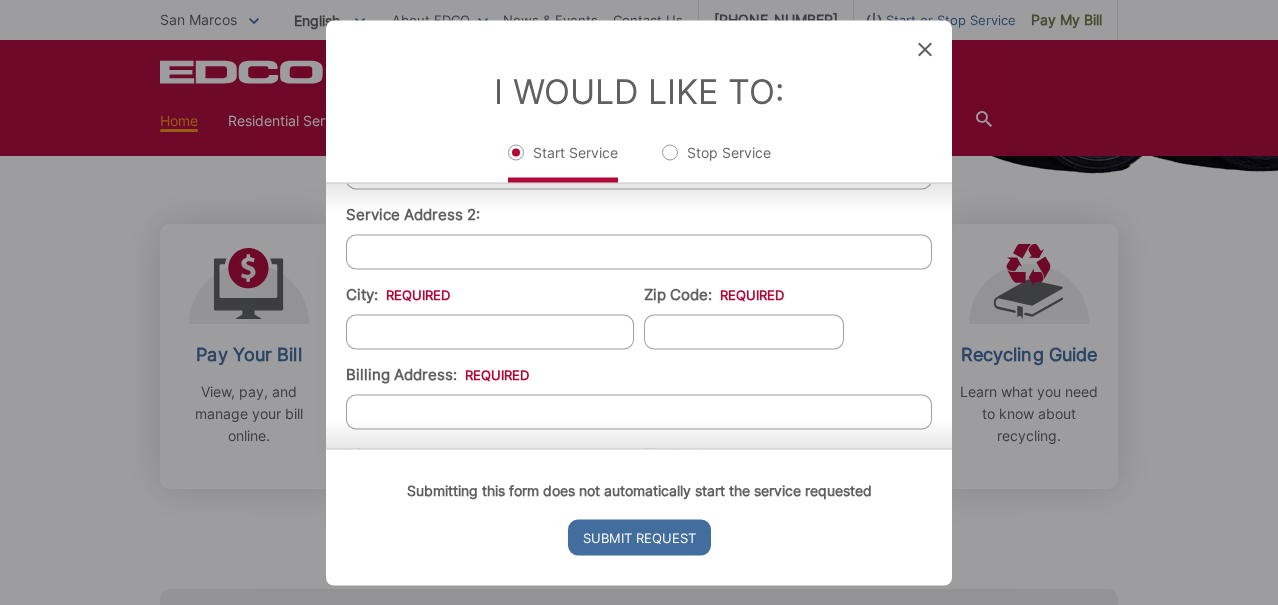scroll, scrollTop: 465, scrollLeft: 0, axis: vertical 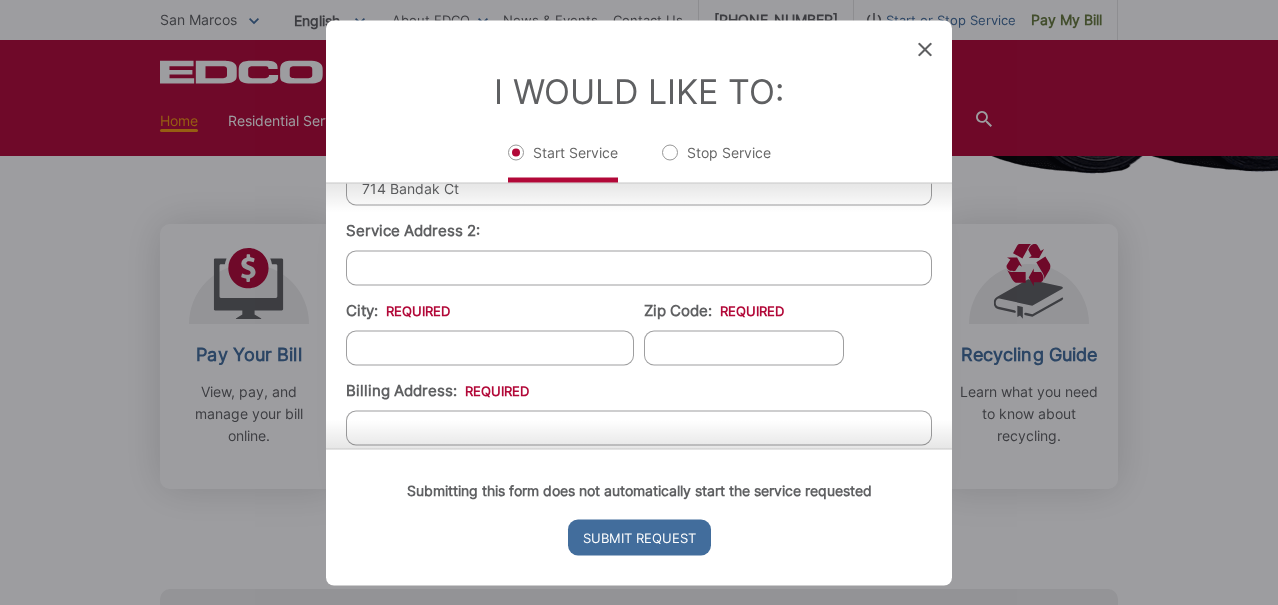 type on "714 Bandak Ct" 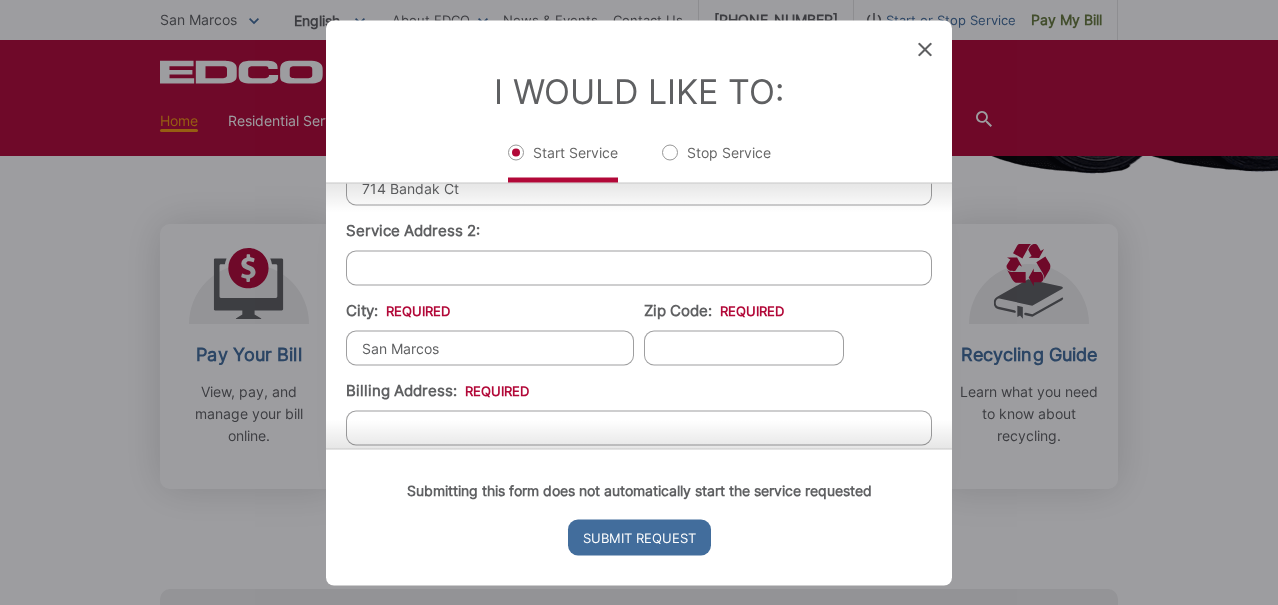 type on "San Marcos" 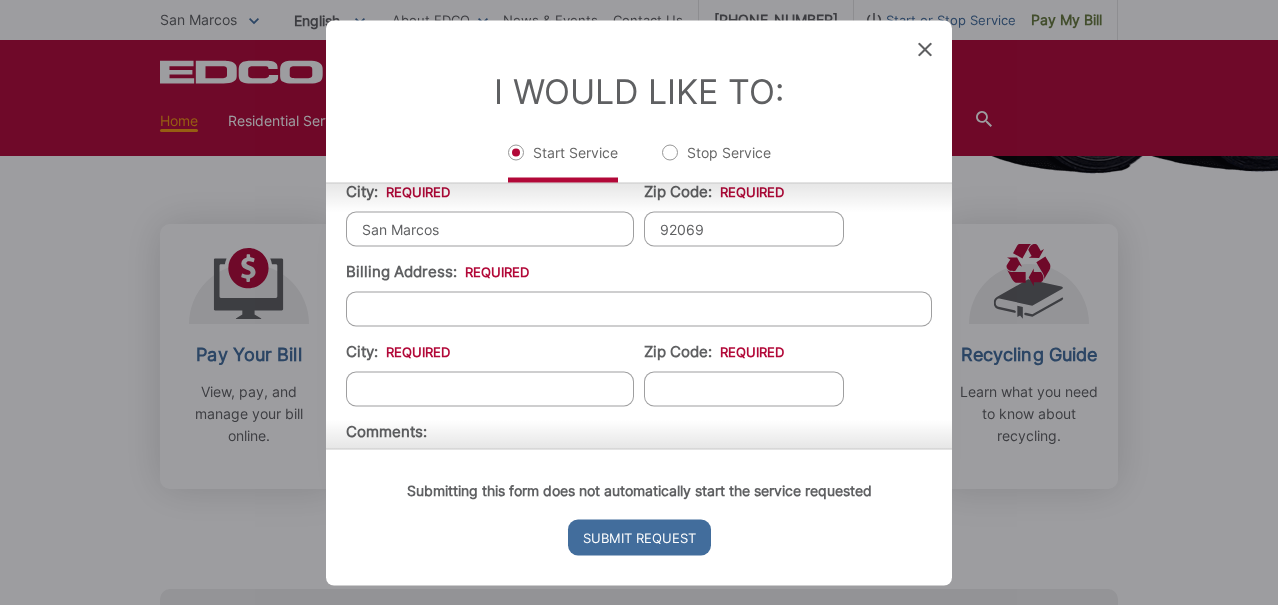 scroll, scrollTop: 592, scrollLeft: 0, axis: vertical 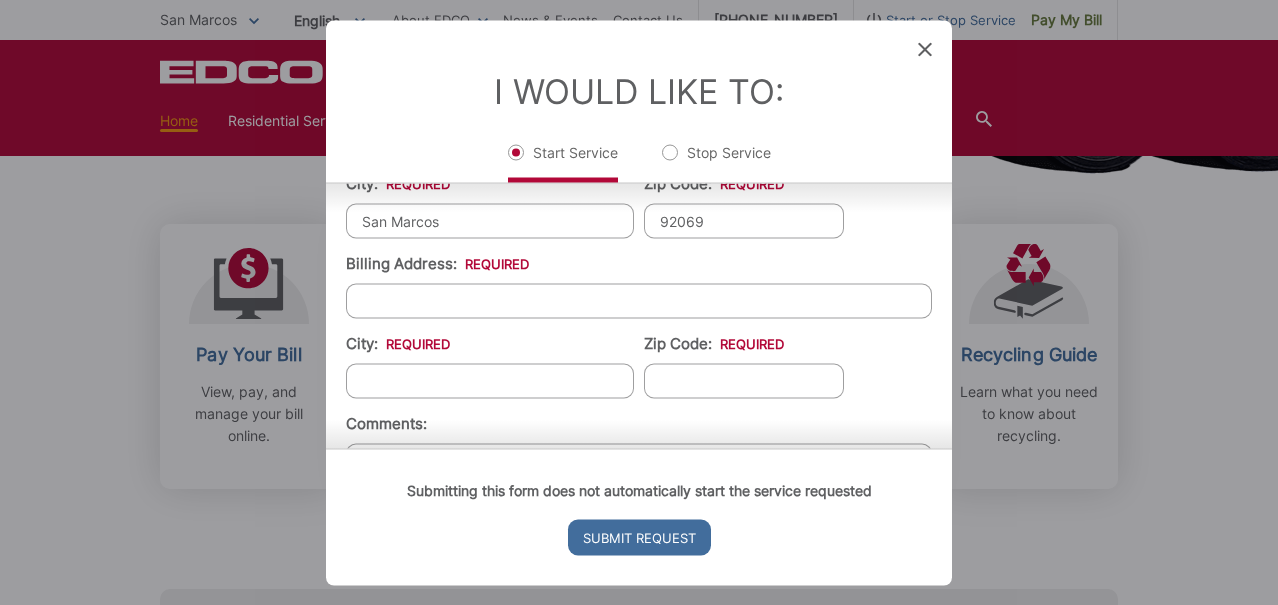 type on "92069" 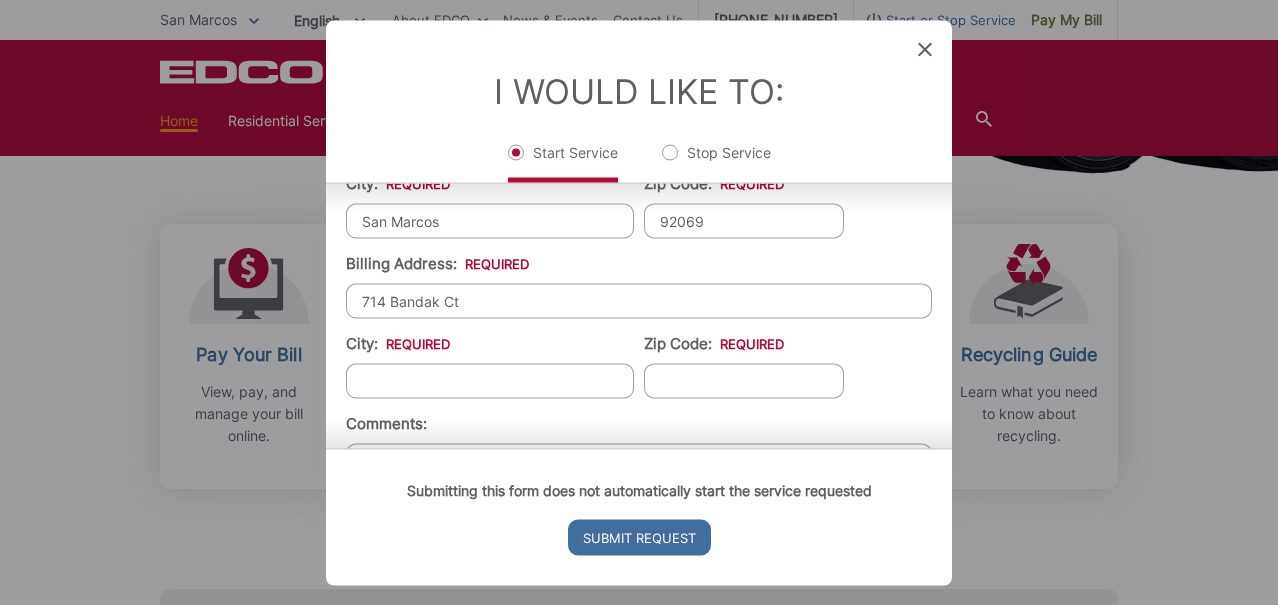 type on "714 Bandak Ct" 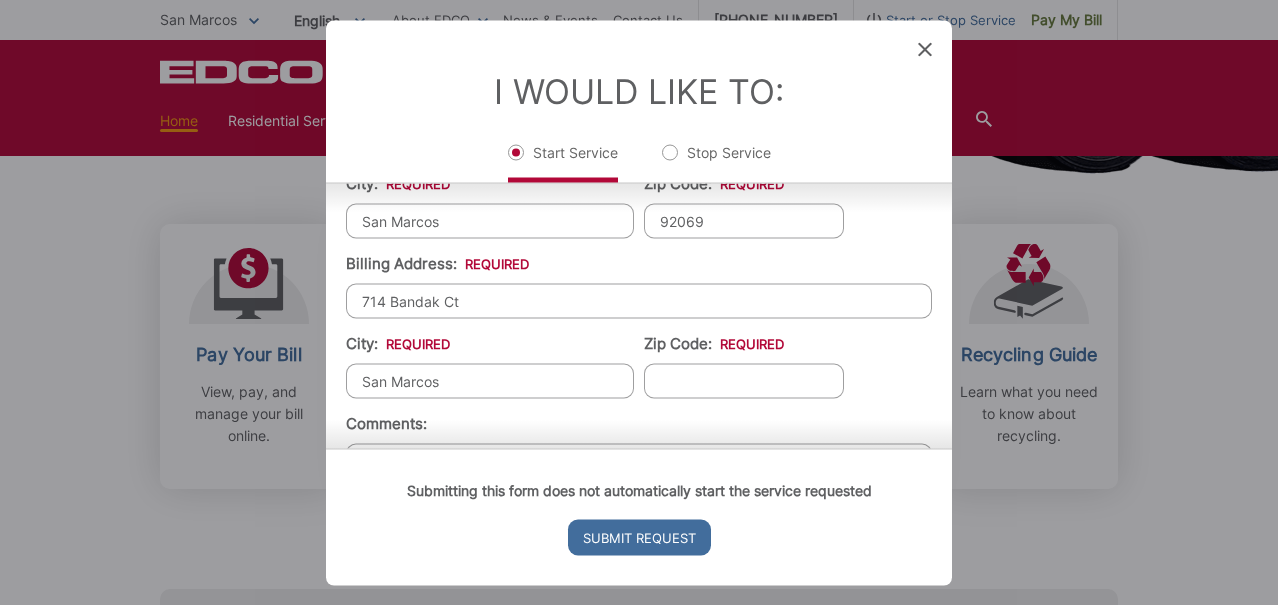 type on "San Marcos" 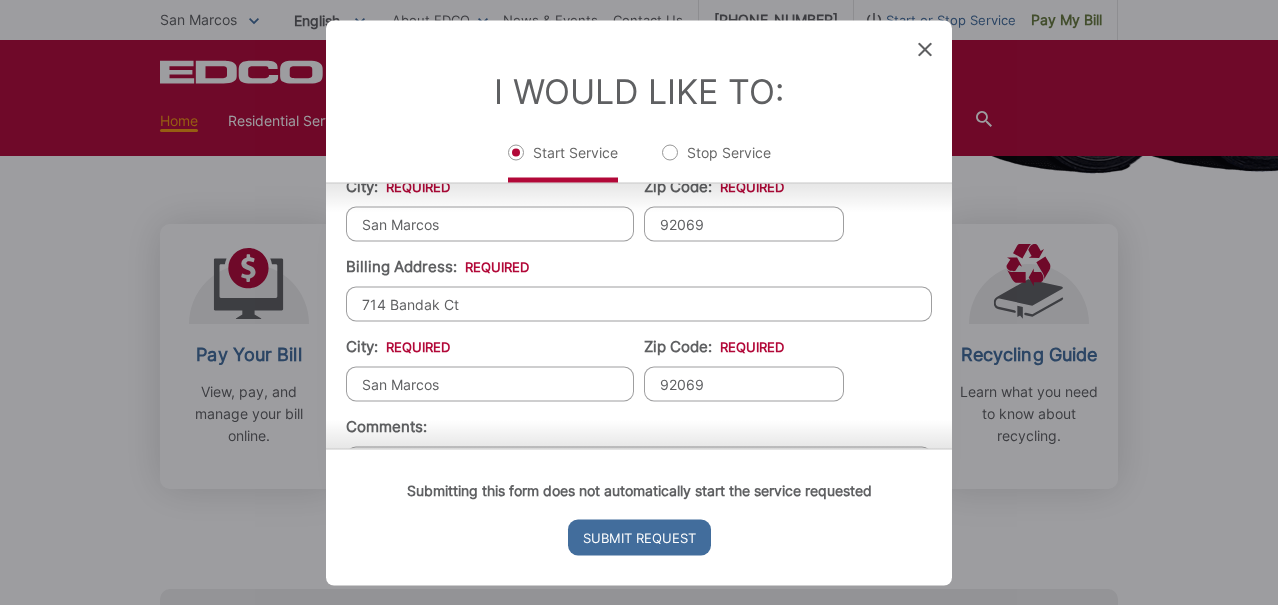 scroll, scrollTop: 716, scrollLeft: 0, axis: vertical 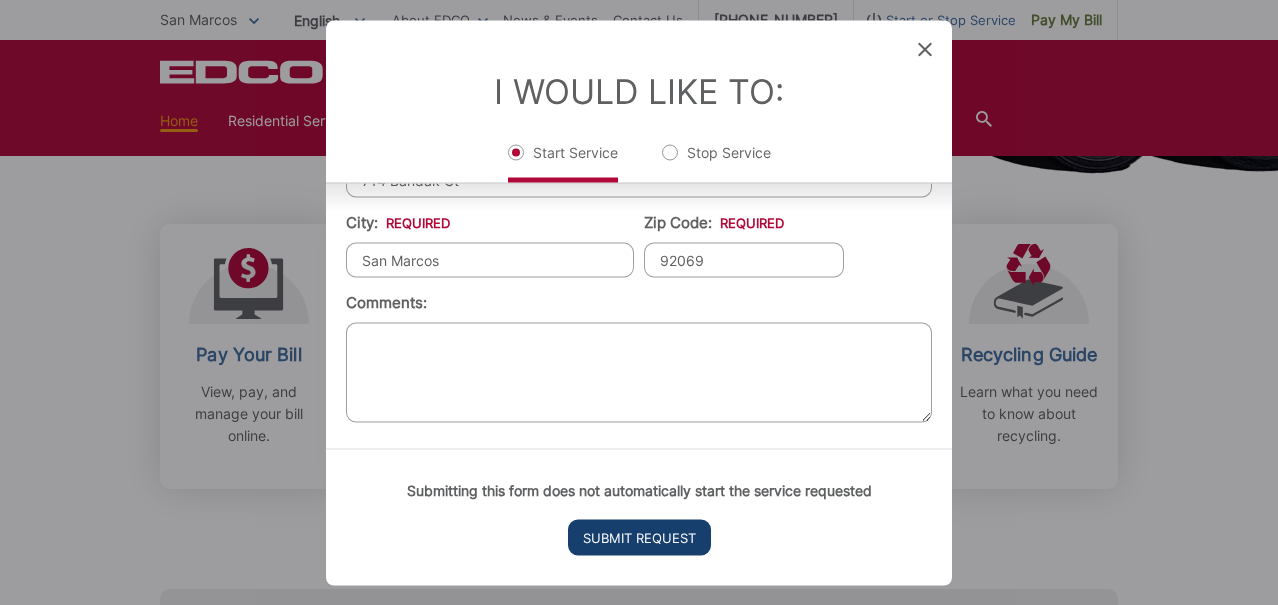 type on "92069" 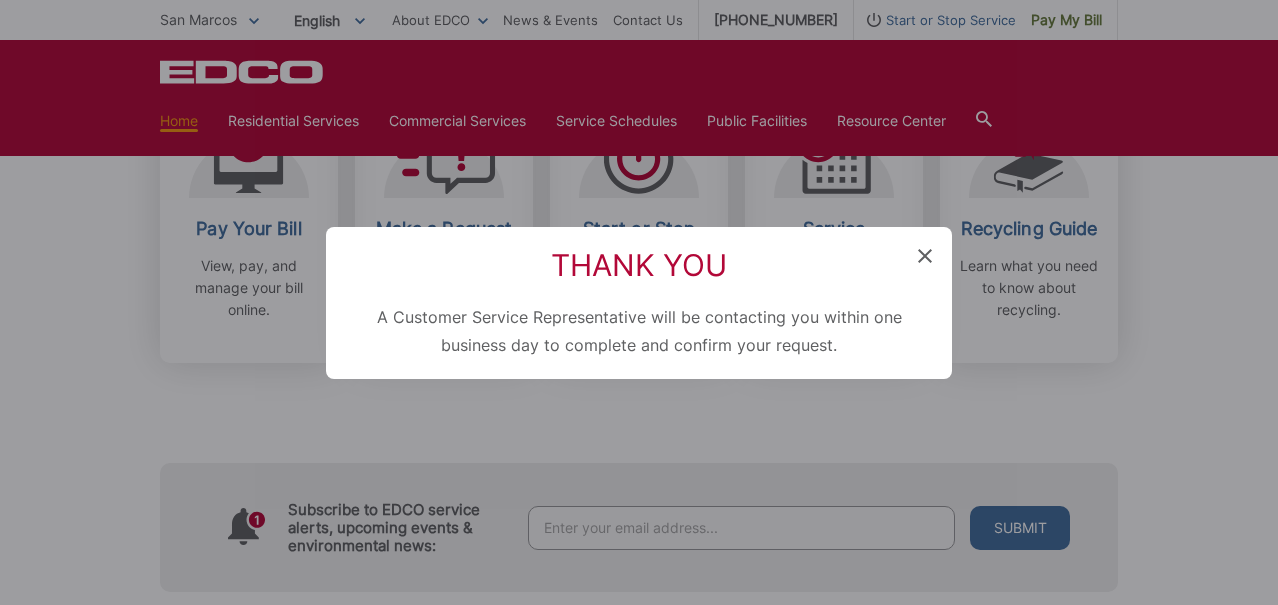scroll, scrollTop: 0, scrollLeft: 0, axis: both 